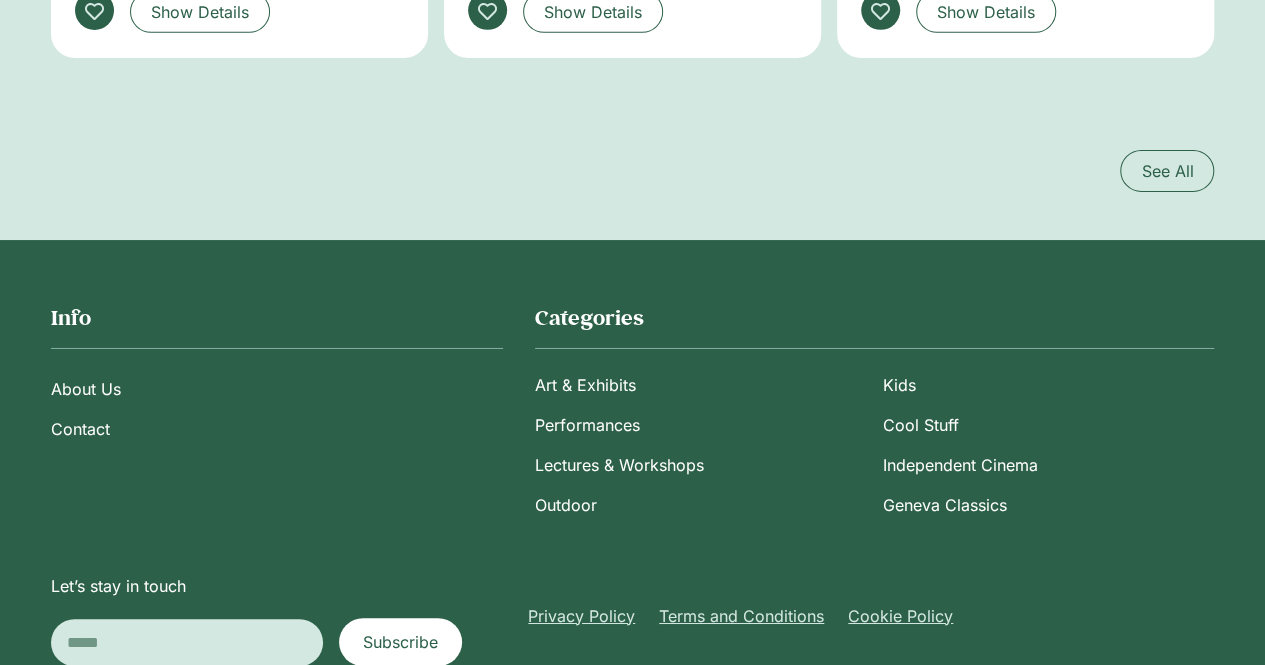 scroll, scrollTop: 3257, scrollLeft: 0, axis: vertical 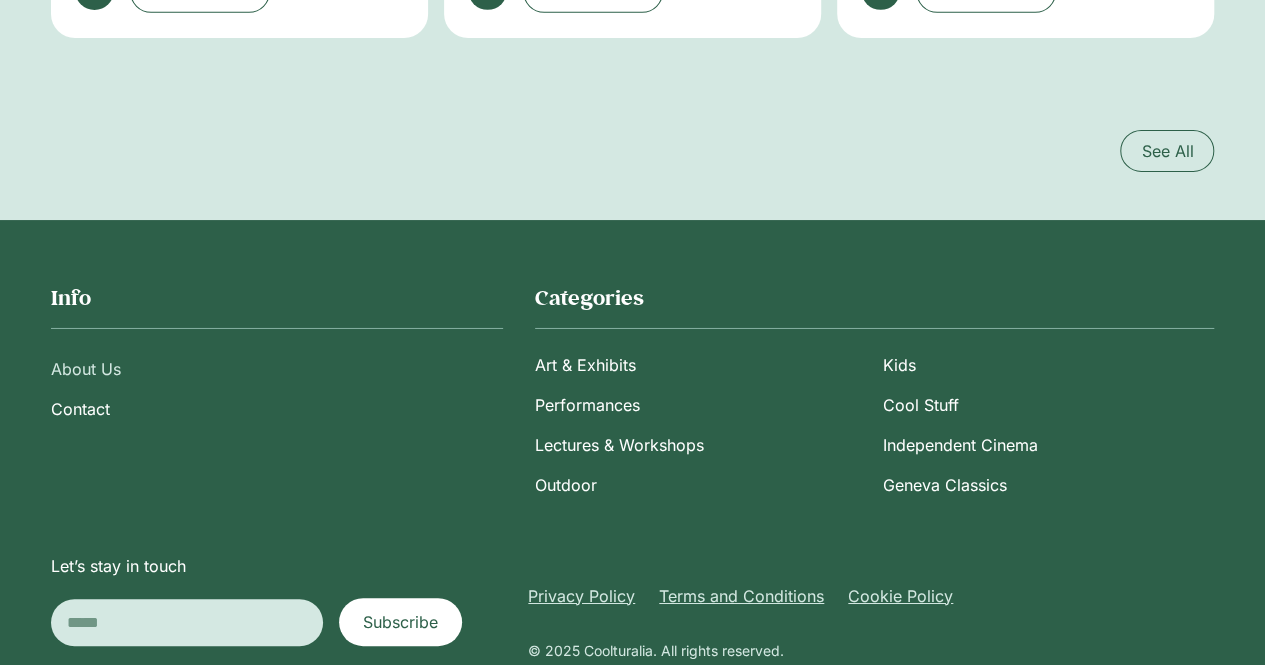 click on "About Us" 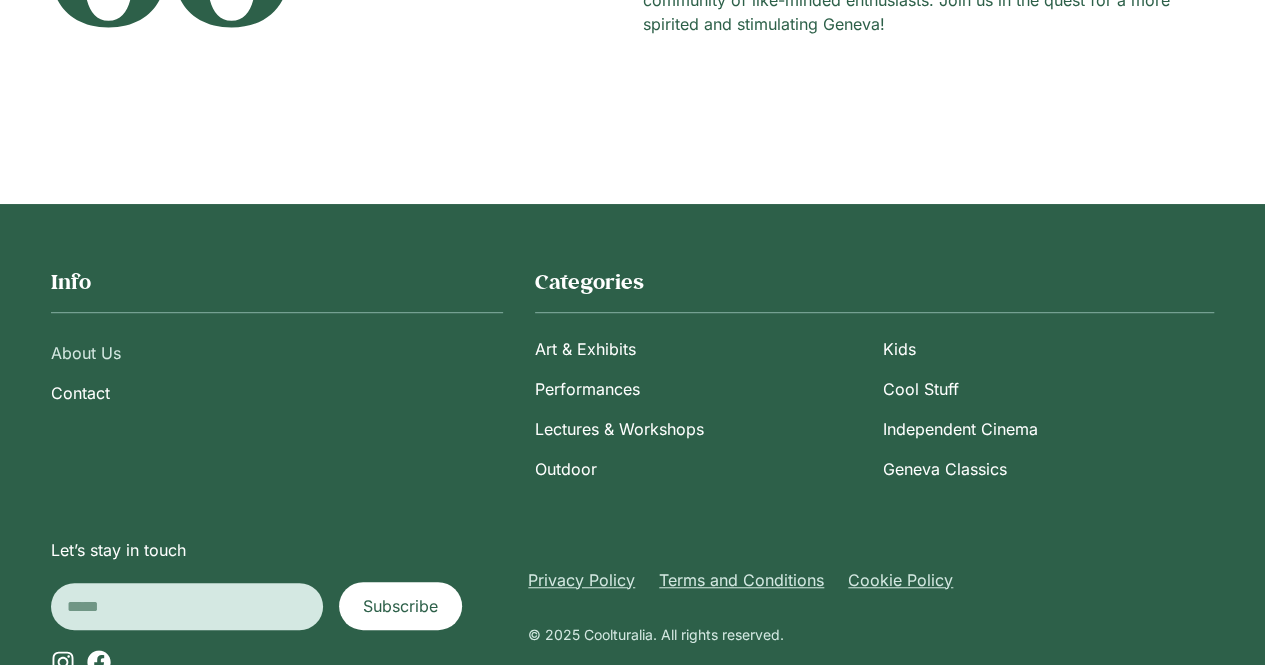 scroll, scrollTop: 508, scrollLeft: 0, axis: vertical 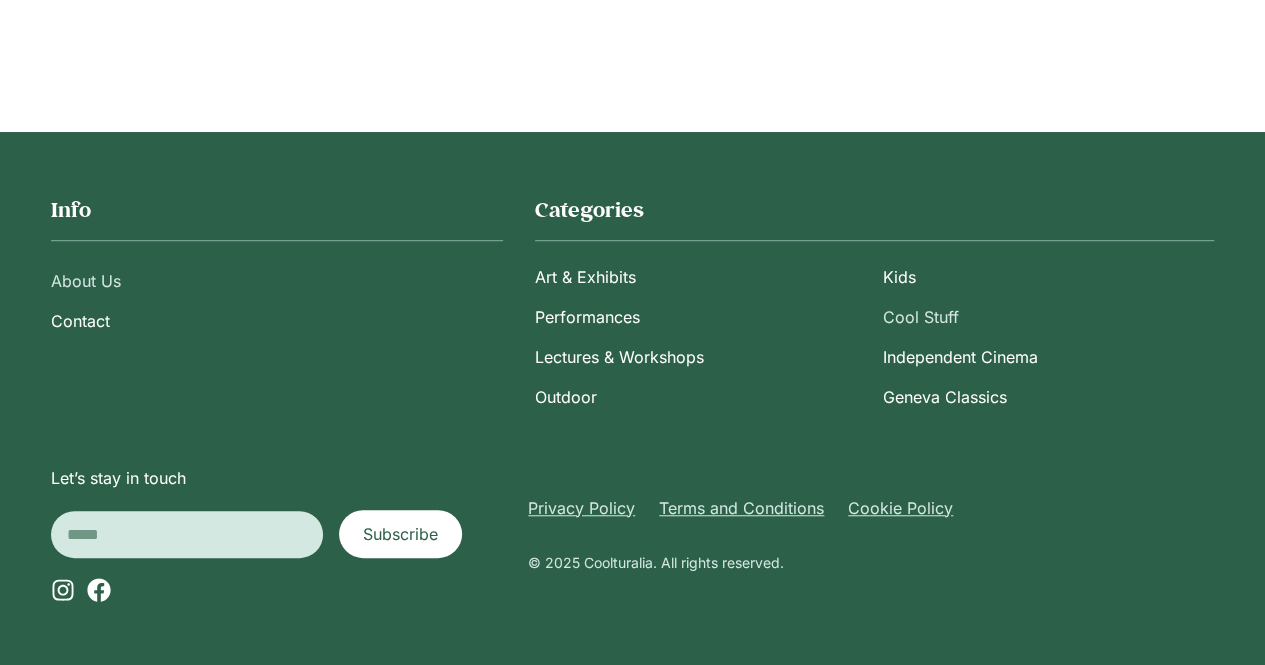 click on "Cool Stuff" 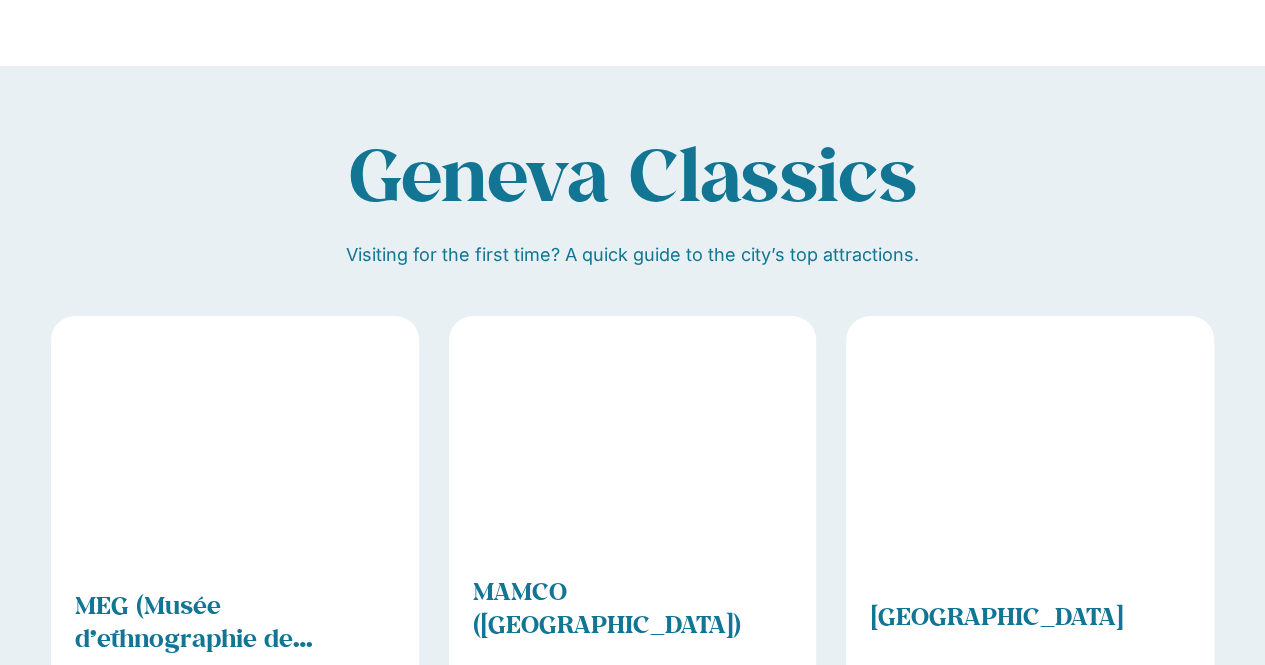 scroll, scrollTop: 1900, scrollLeft: 0, axis: vertical 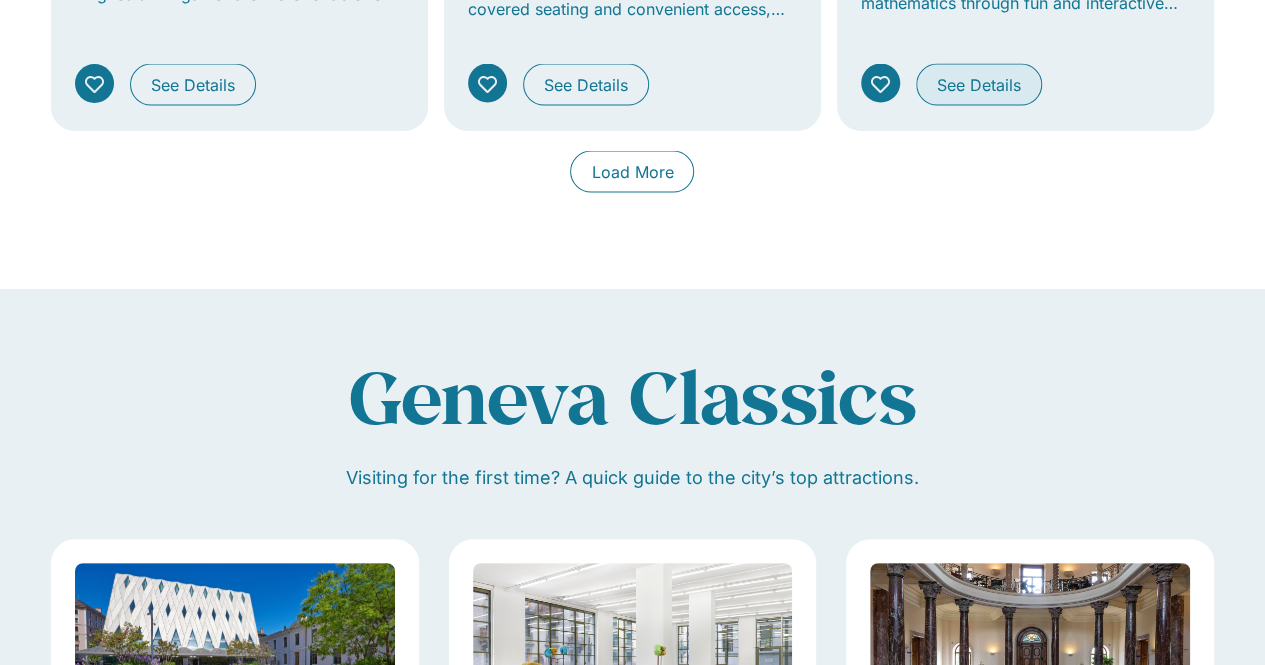 click on "See Details" 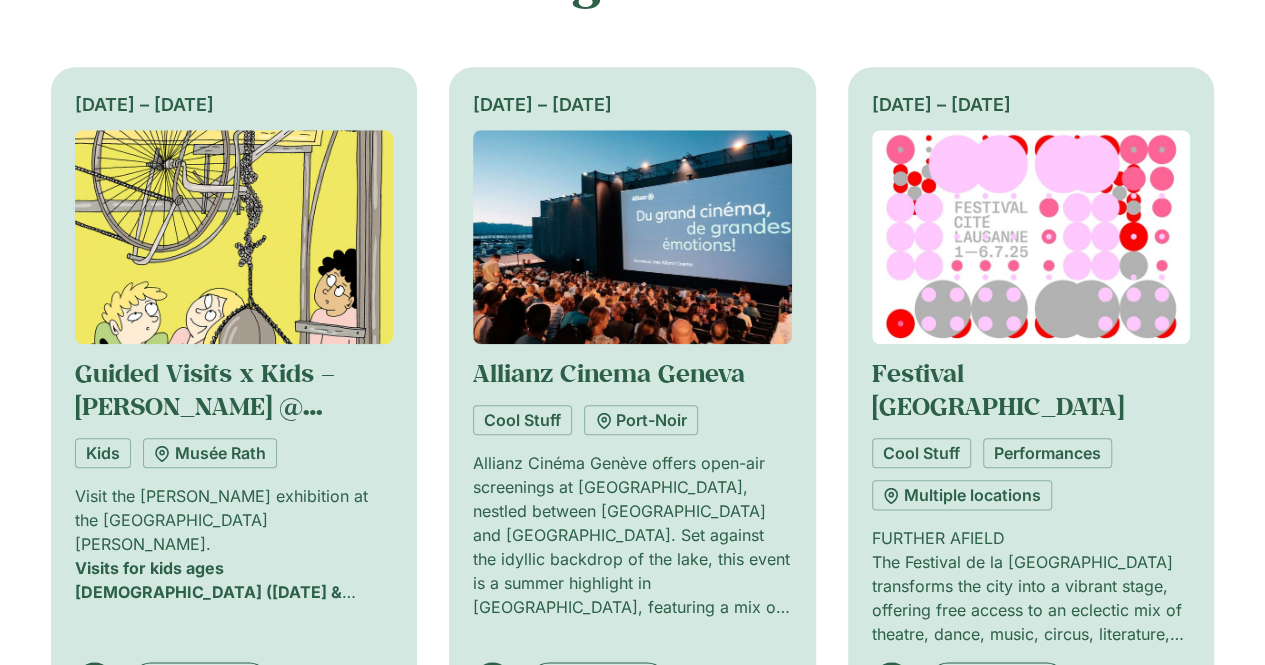 scroll, scrollTop: 1000, scrollLeft: 0, axis: vertical 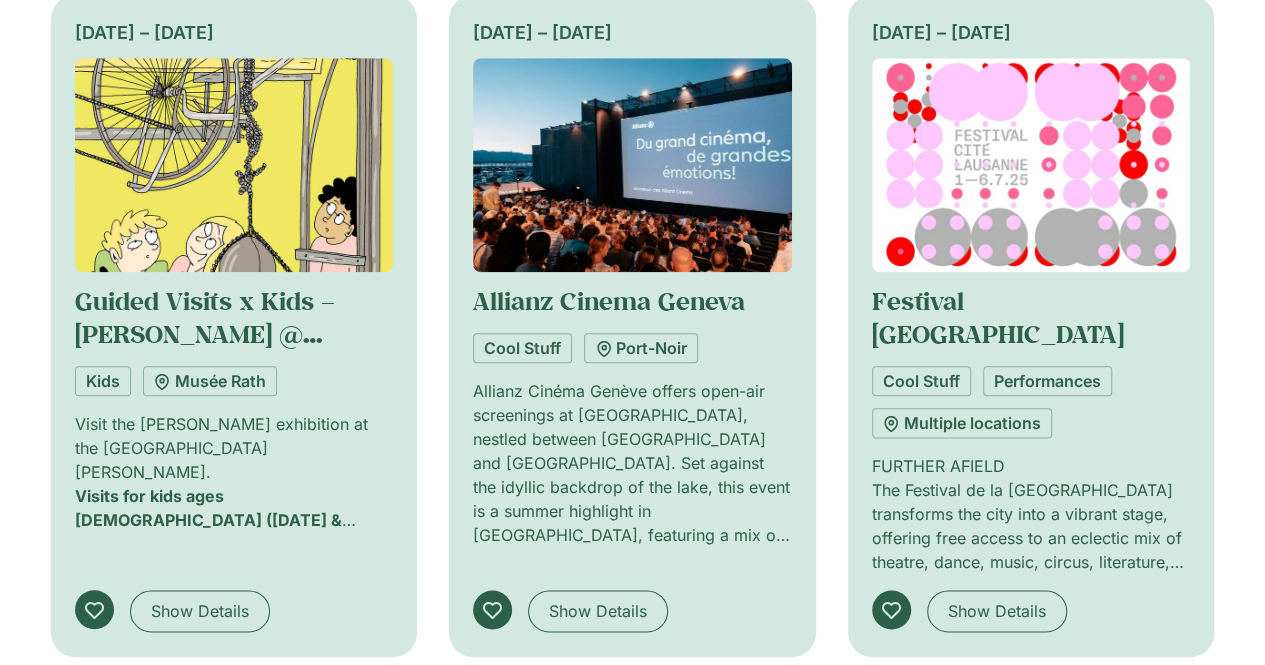 click 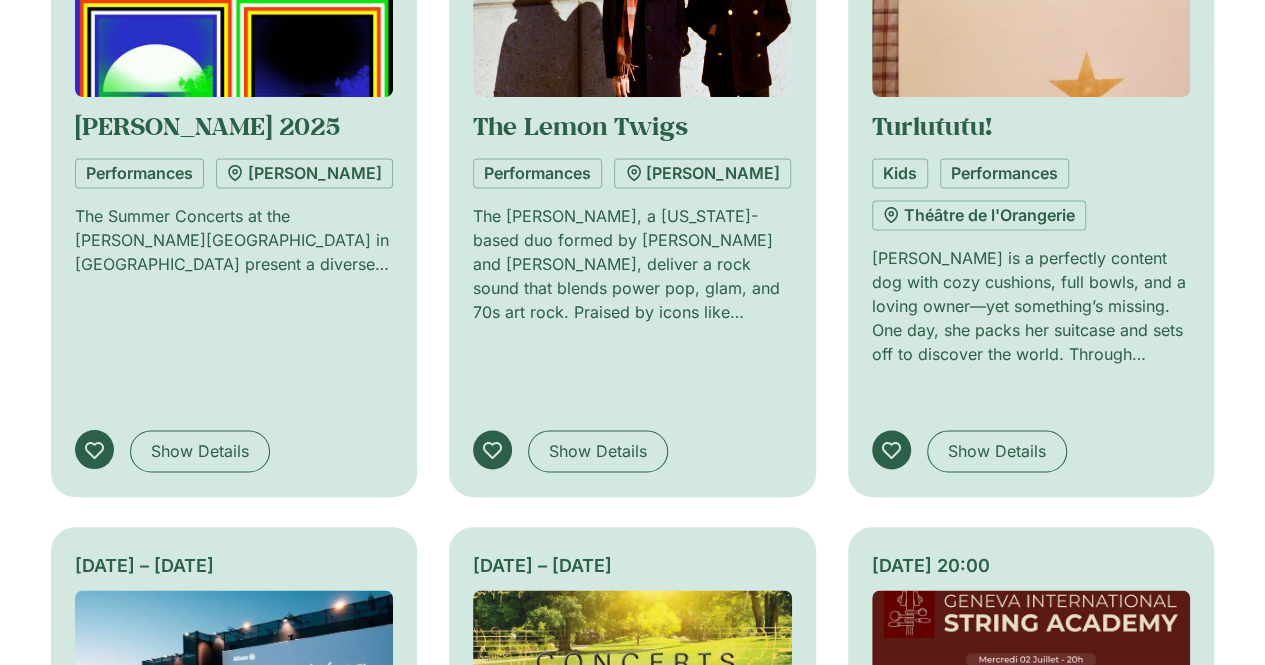 scroll, scrollTop: 1400, scrollLeft: 0, axis: vertical 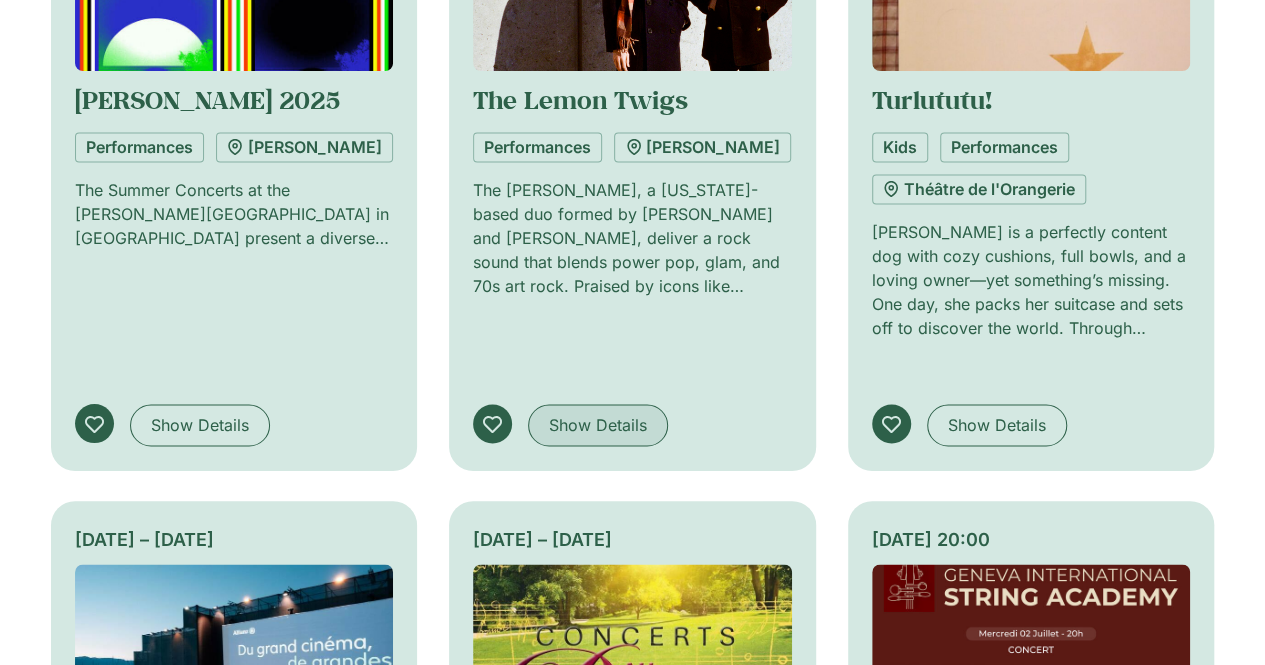 click on "Show Details" 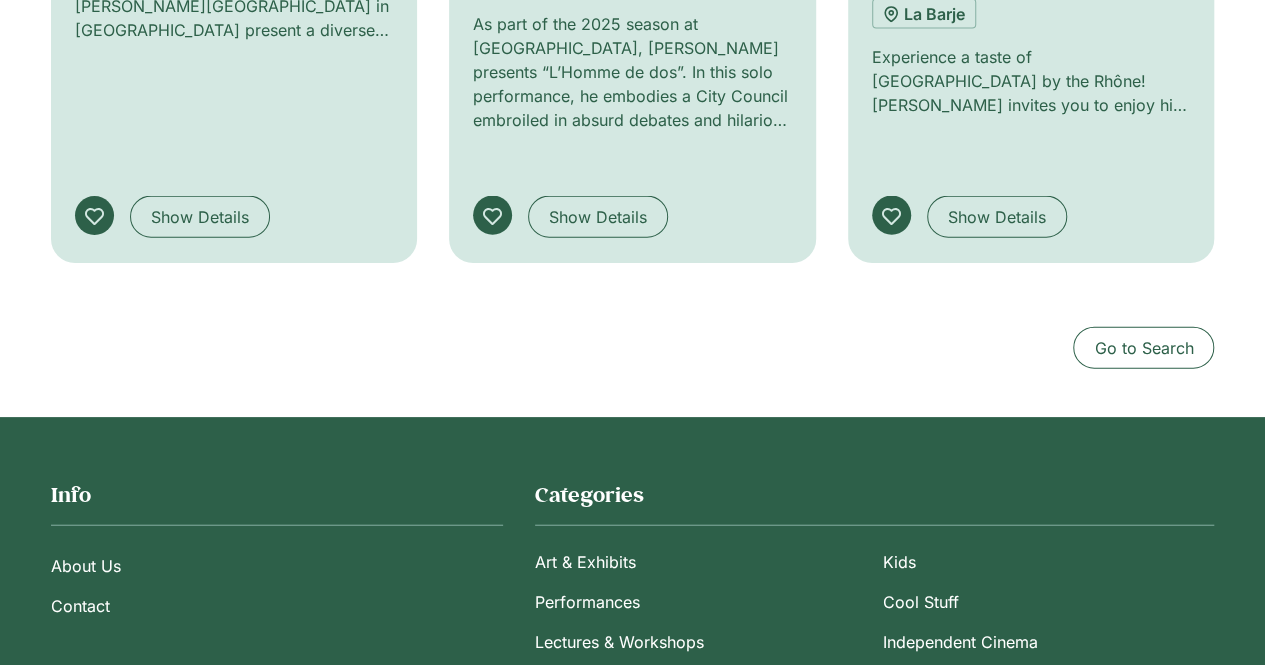 scroll, scrollTop: 2345, scrollLeft: 0, axis: vertical 